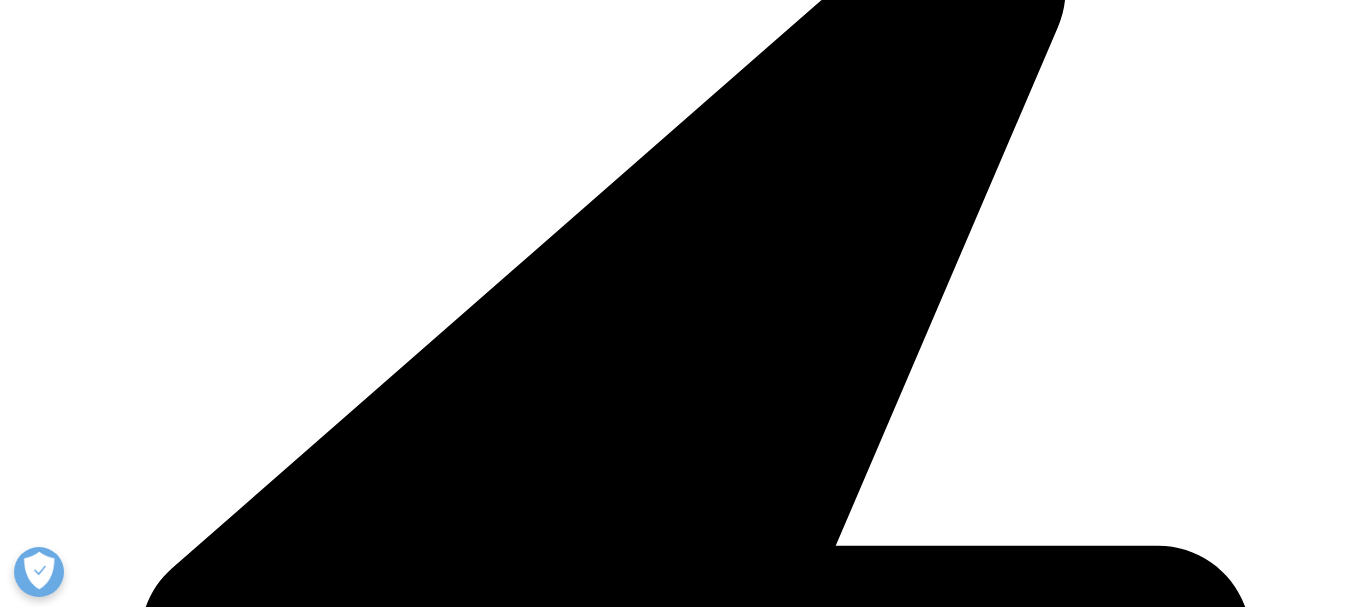scroll, scrollTop: 0, scrollLeft: 0, axis: both 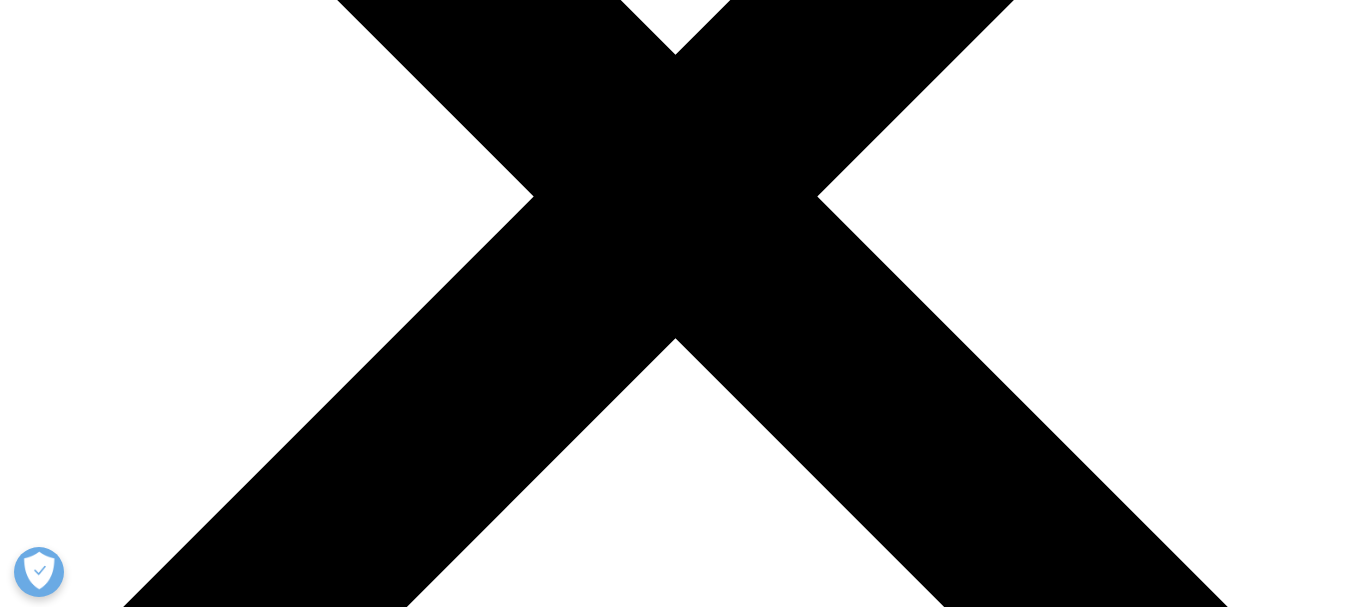click on "Europe" at bounding box center [173, 25158] 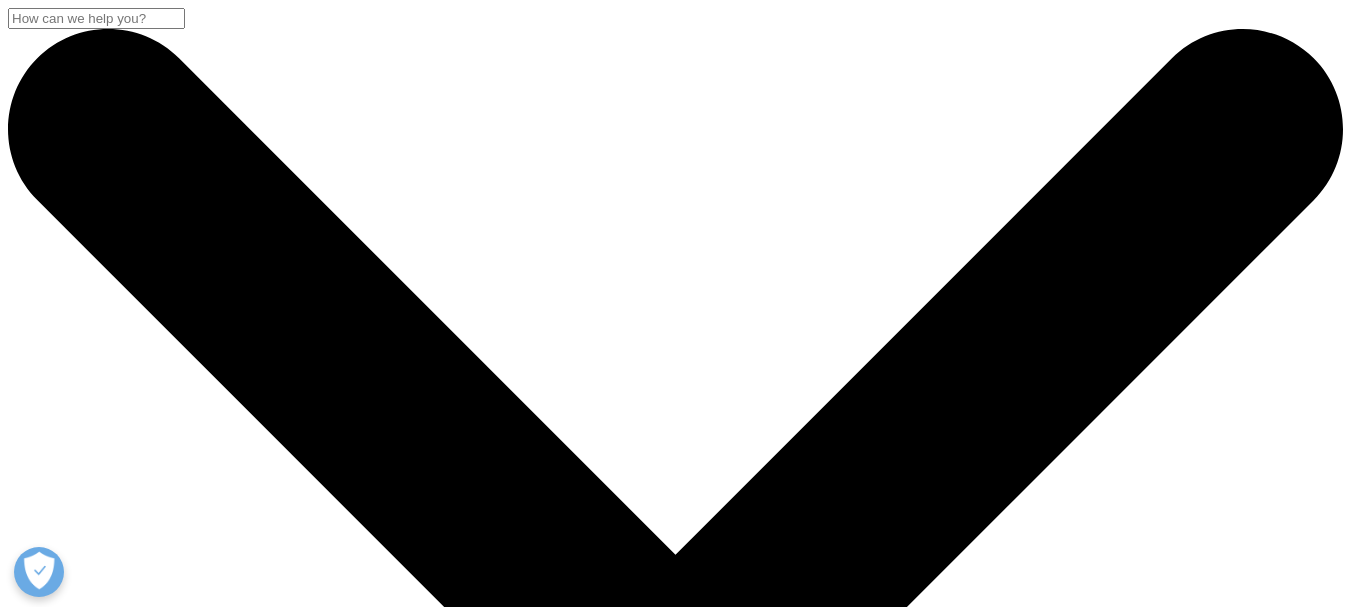 scroll, scrollTop: 200, scrollLeft: 0, axis: vertical 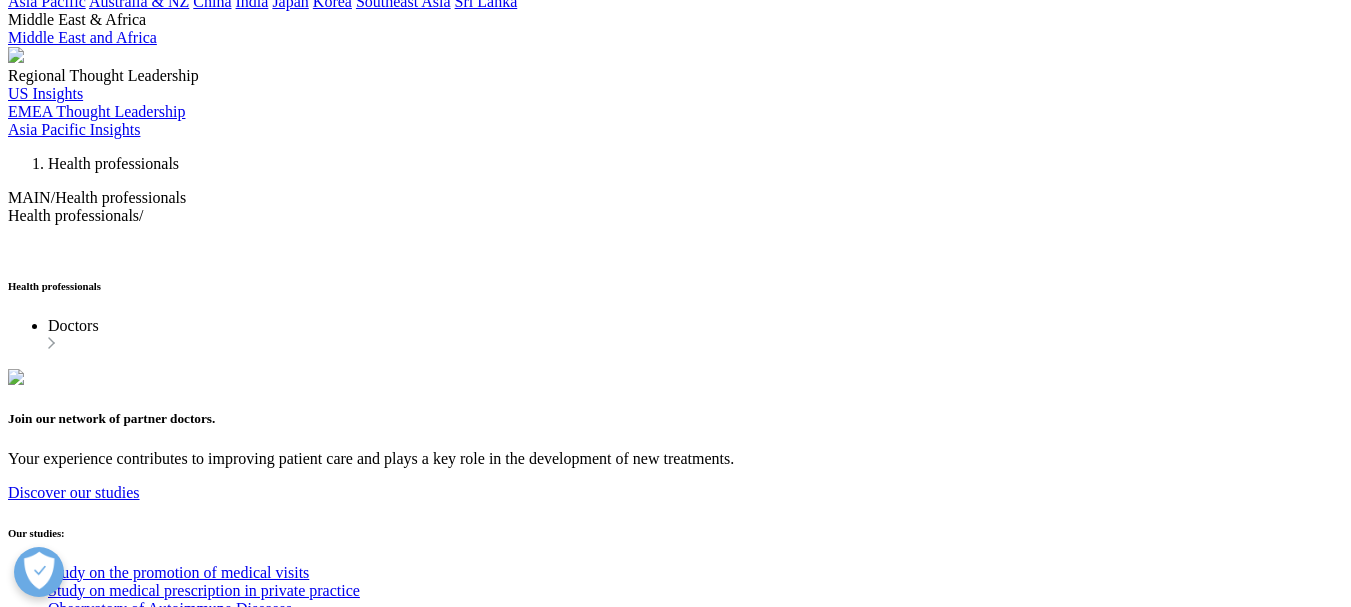 click on "Privacy" at bounding box center (72, 4680) 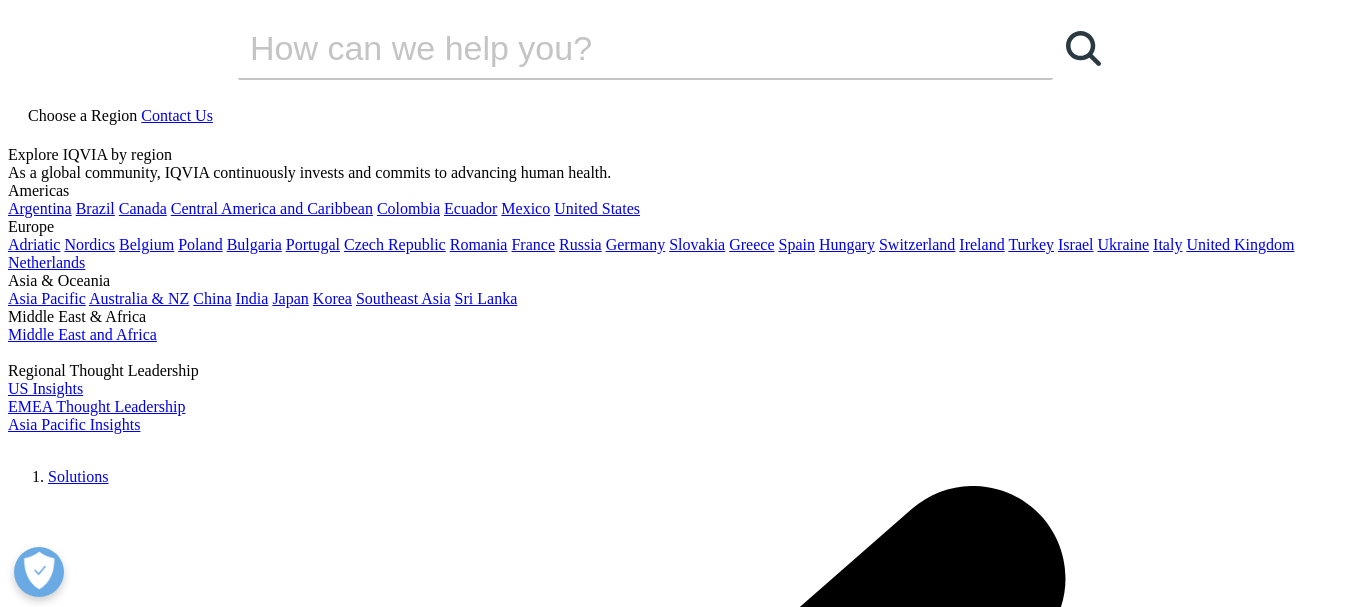 scroll, scrollTop: 400, scrollLeft: 0, axis: vertical 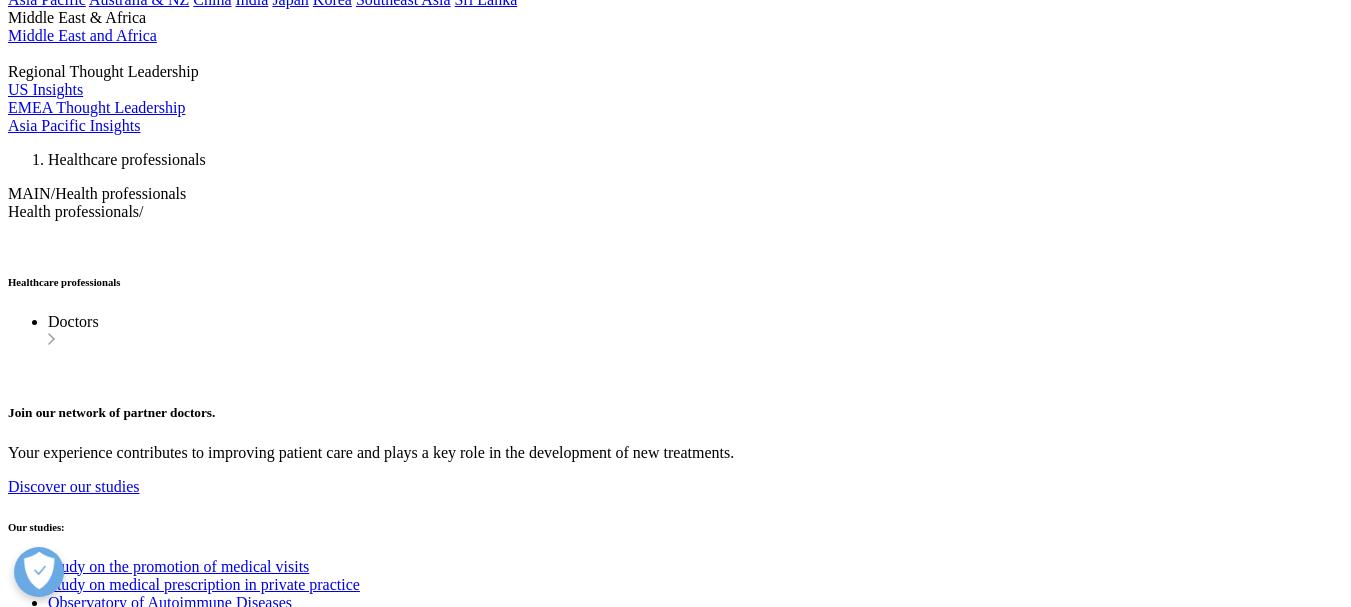 click on "Contact Us" at bounding box center [84, 4078] 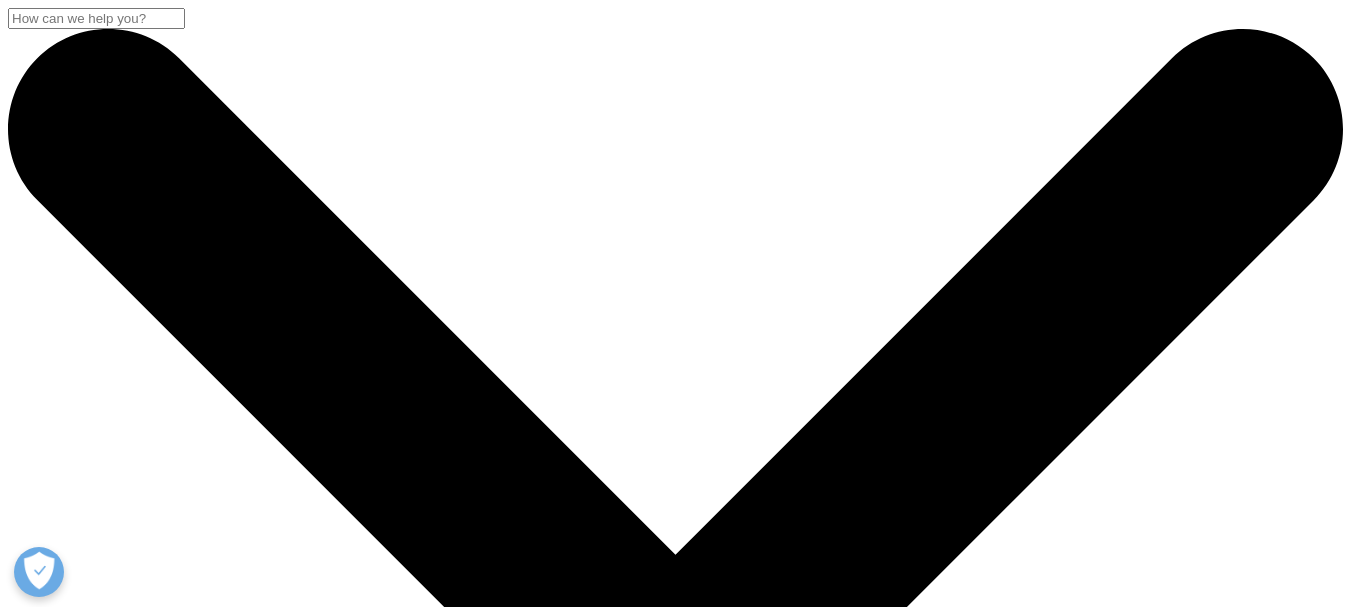 scroll, scrollTop: 472, scrollLeft: 0, axis: vertical 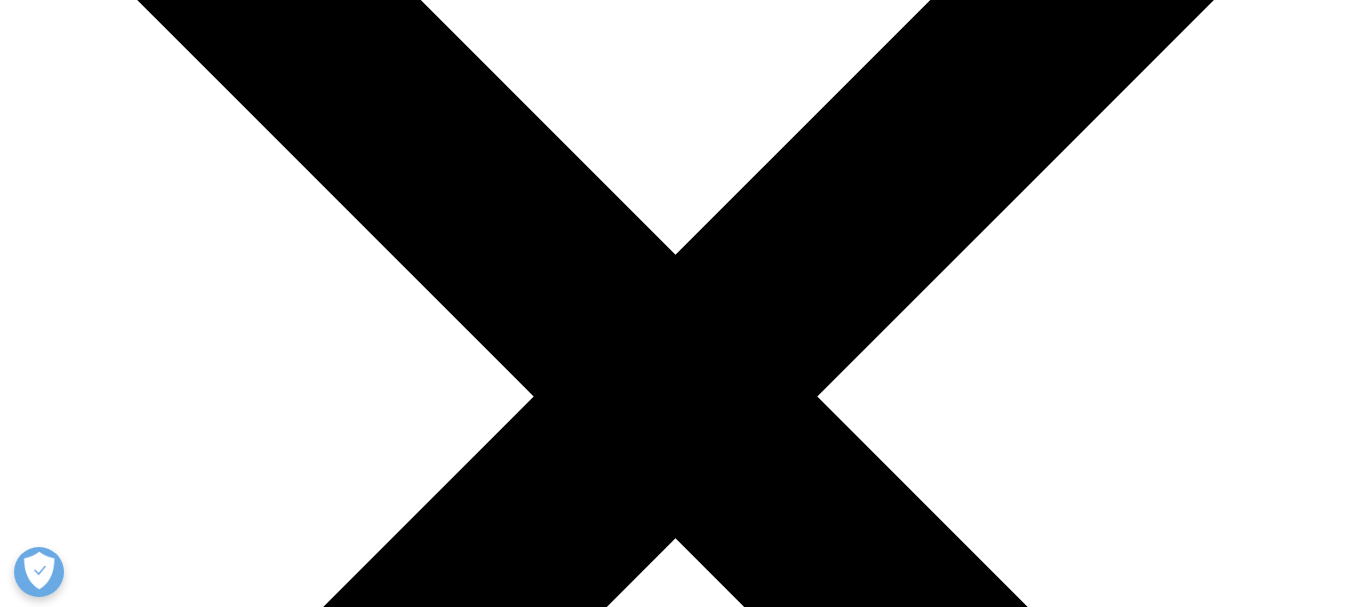 click on "IQVIA Careers" at bounding box center [96, 27241] 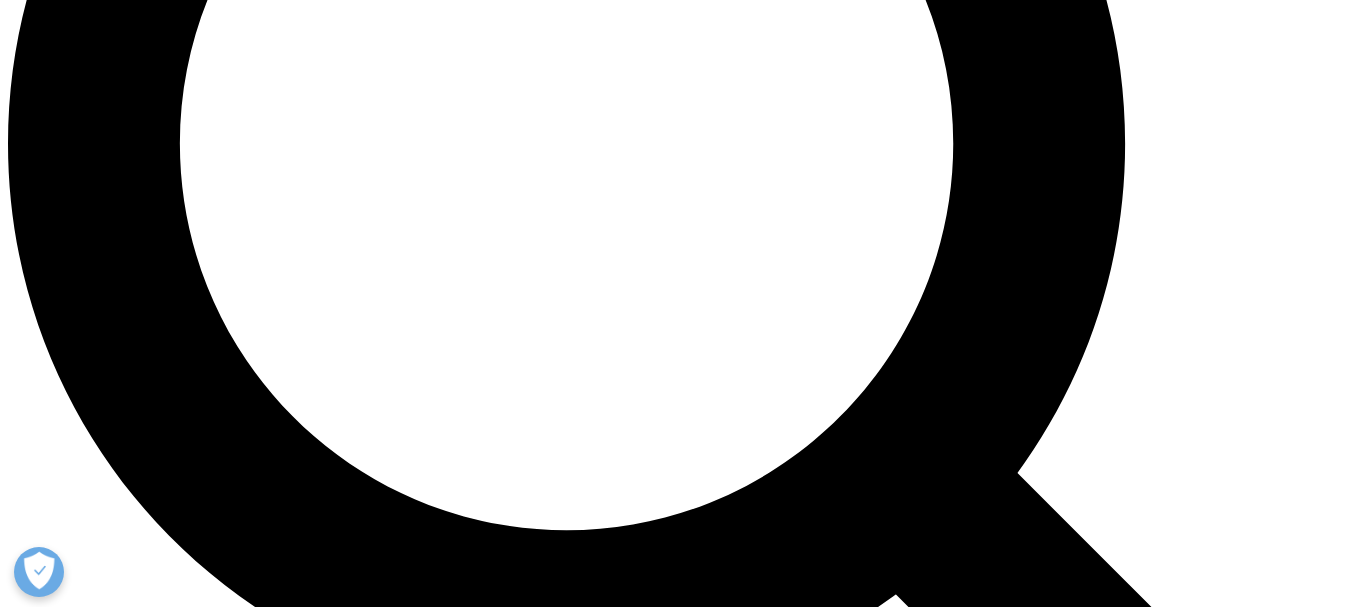 click on "General Contact Information" at bounding box center [140, 26900] 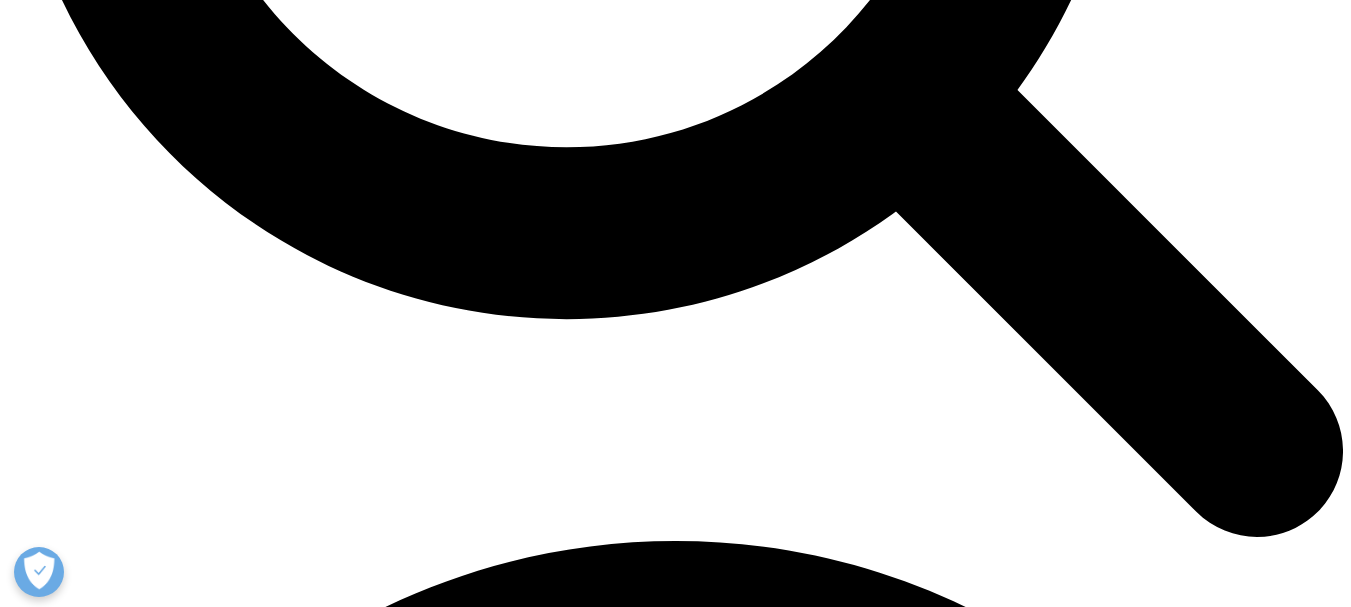 scroll, scrollTop: 2167, scrollLeft: 0, axis: vertical 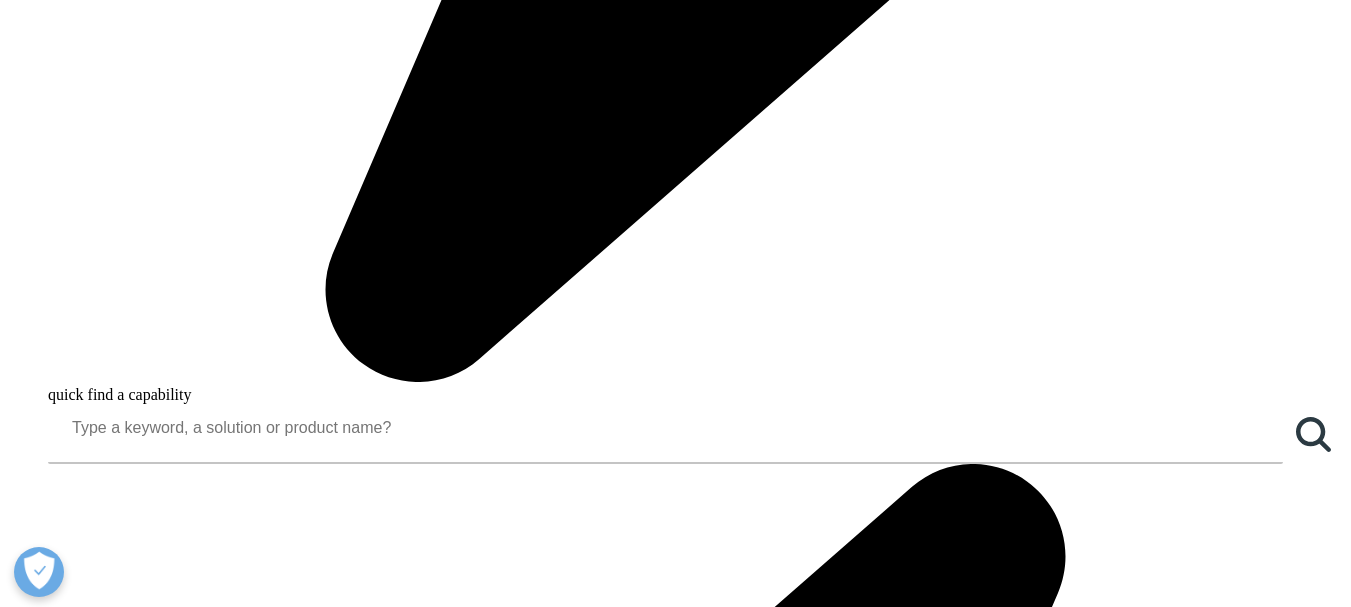 click on "Other Contact Information" at bounding box center [133, 23811] 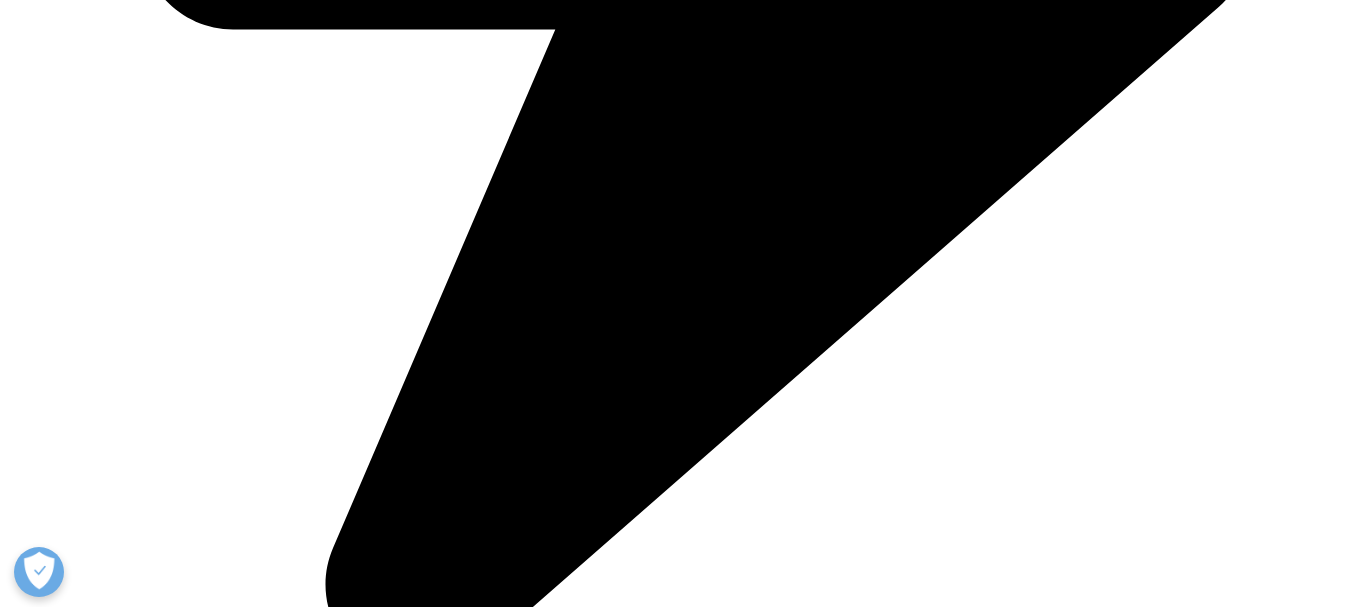 scroll, scrollTop: 3558, scrollLeft: 0, axis: vertical 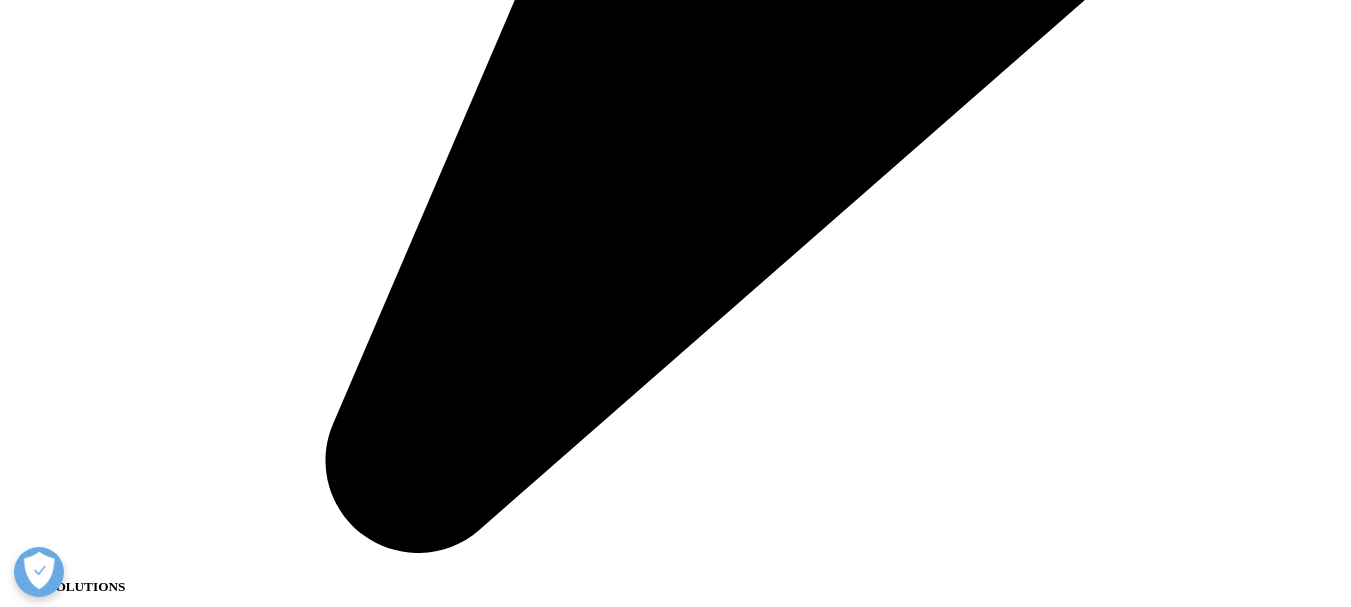 click on "Contact Us" at bounding box center (84, 23460) 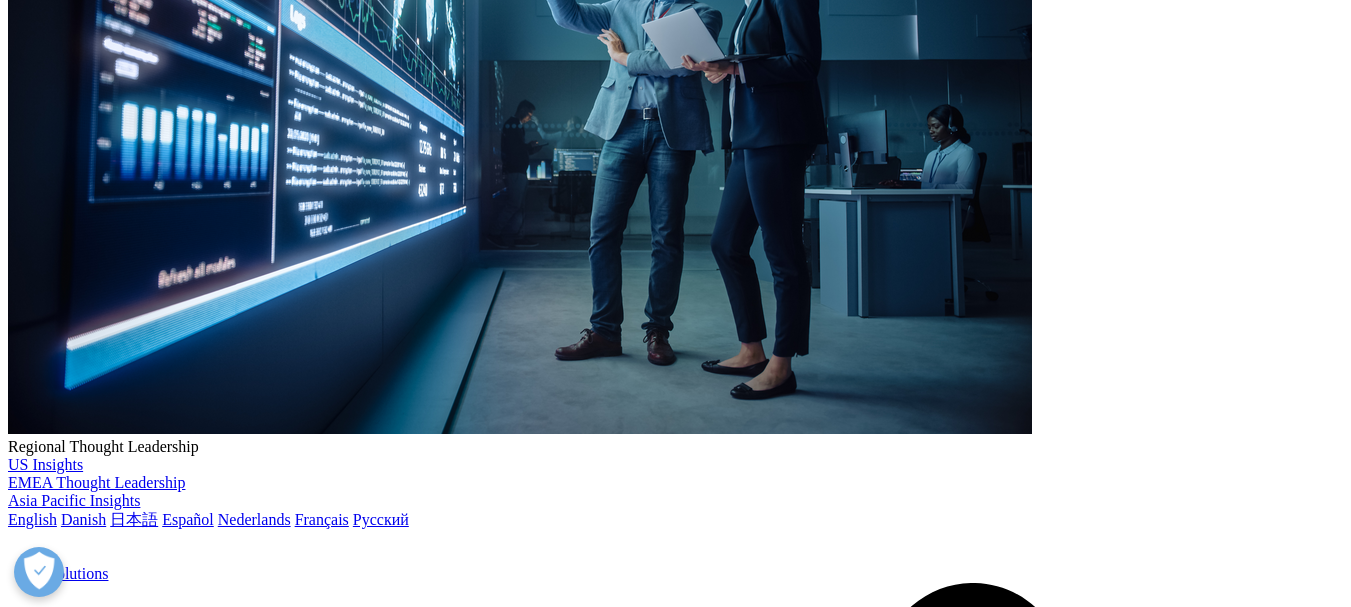 scroll, scrollTop: 404, scrollLeft: 0, axis: vertical 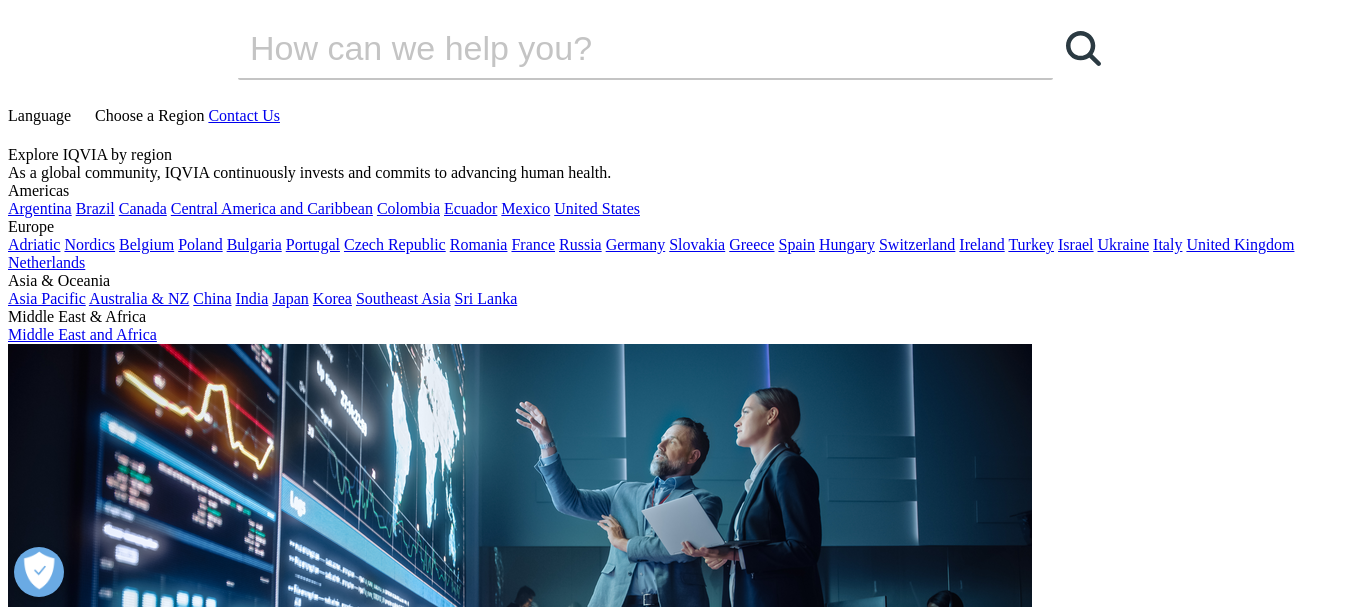 click on "Choose a Region" at bounding box center (149, 115) 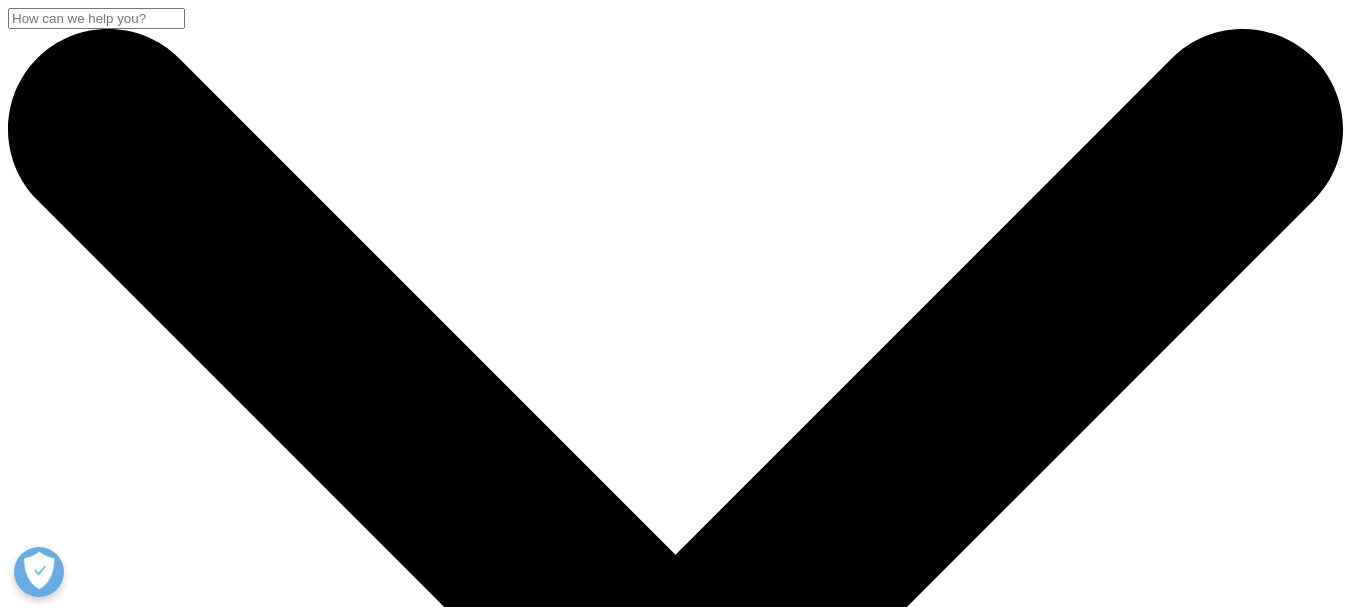 scroll, scrollTop: 0, scrollLeft: 0, axis: both 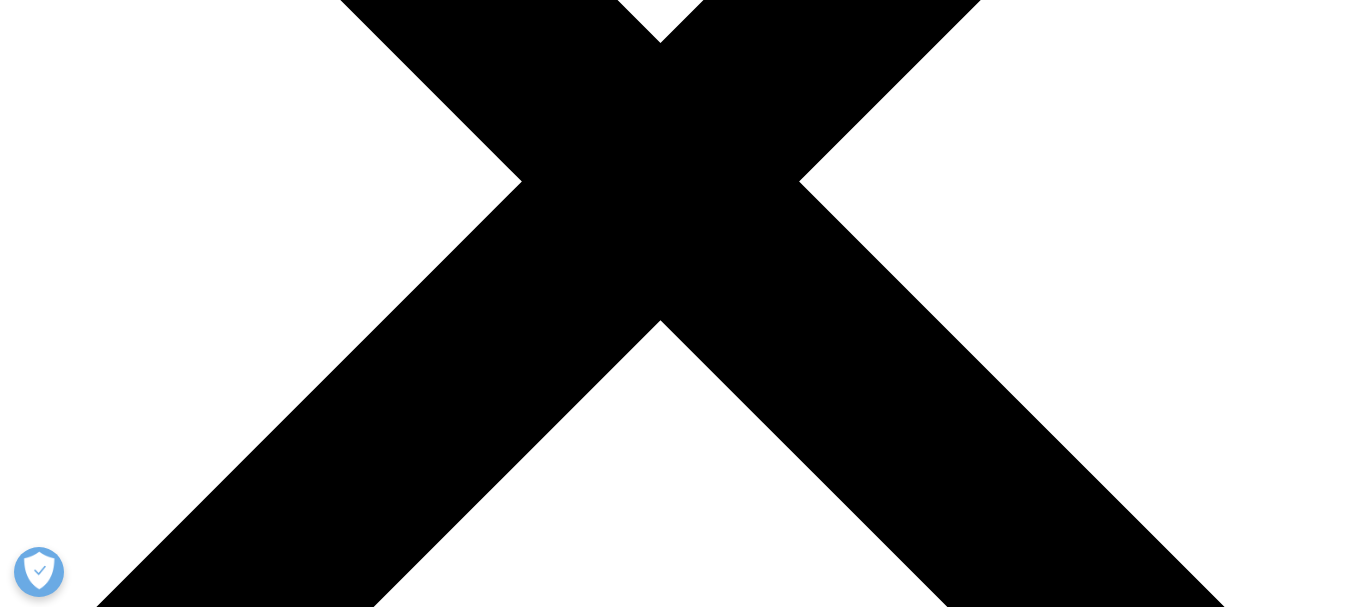 click at bounding box center (675, 12681) 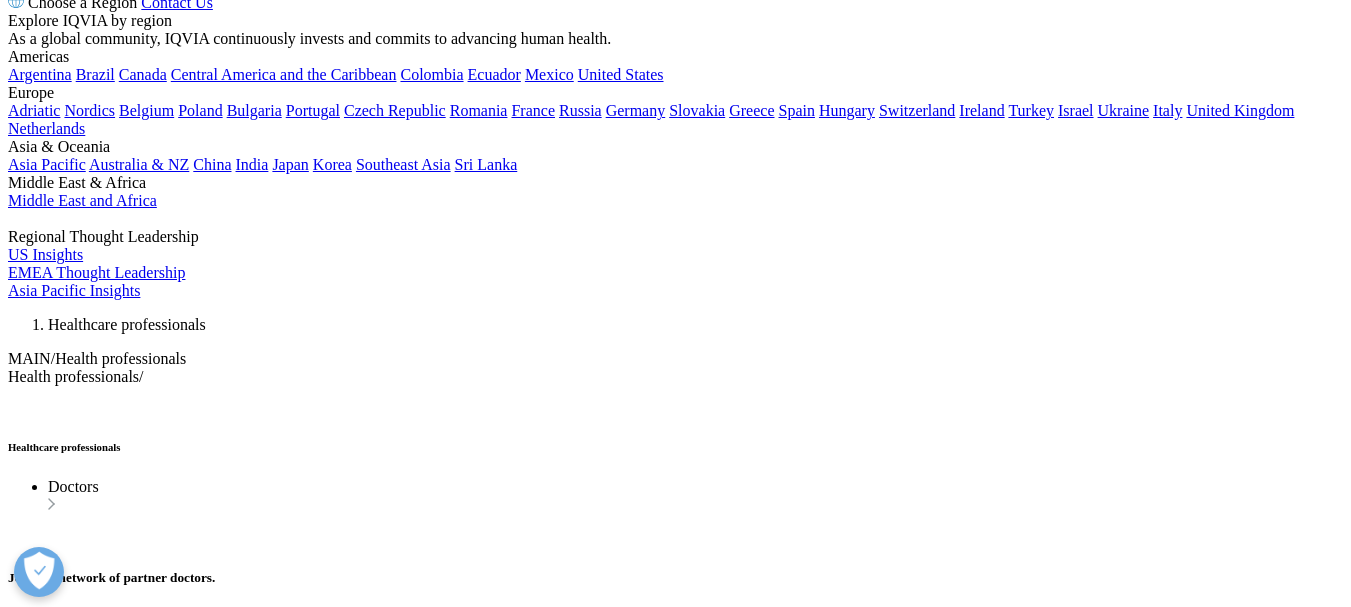 scroll, scrollTop: 4788, scrollLeft: 0, axis: vertical 